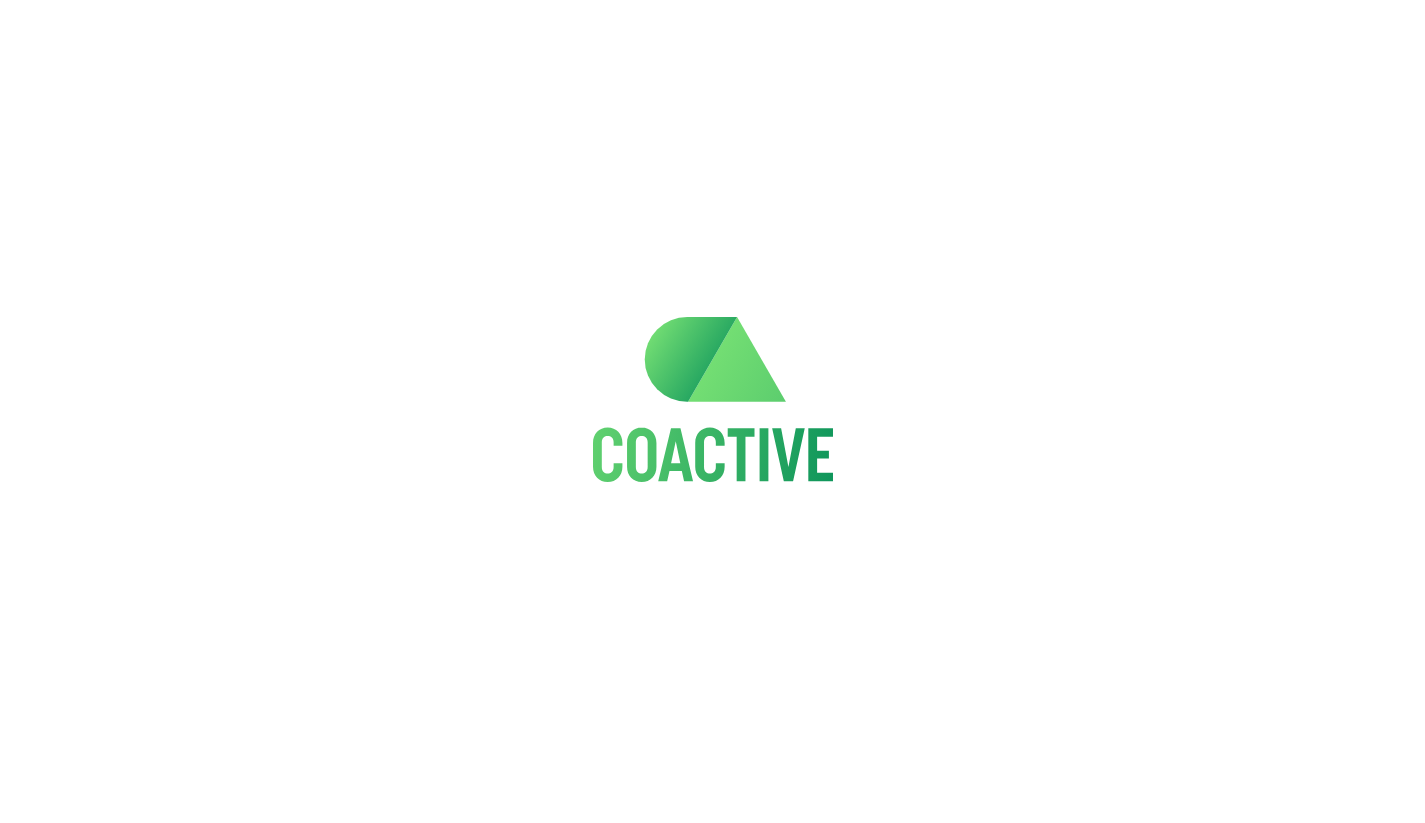 scroll, scrollTop: 0, scrollLeft: 0, axis: both 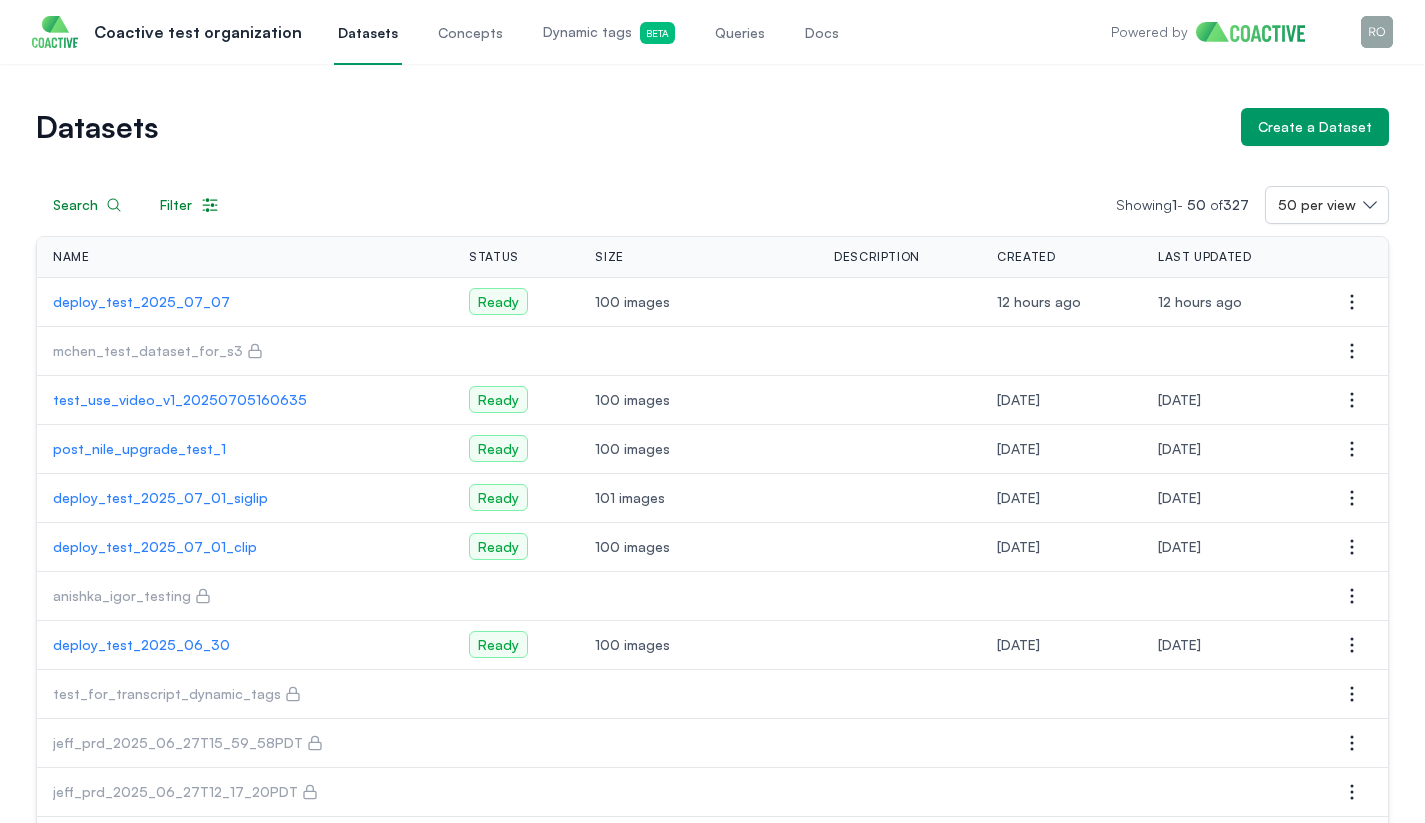 click on "Queries" at bounding box center [740, 33] 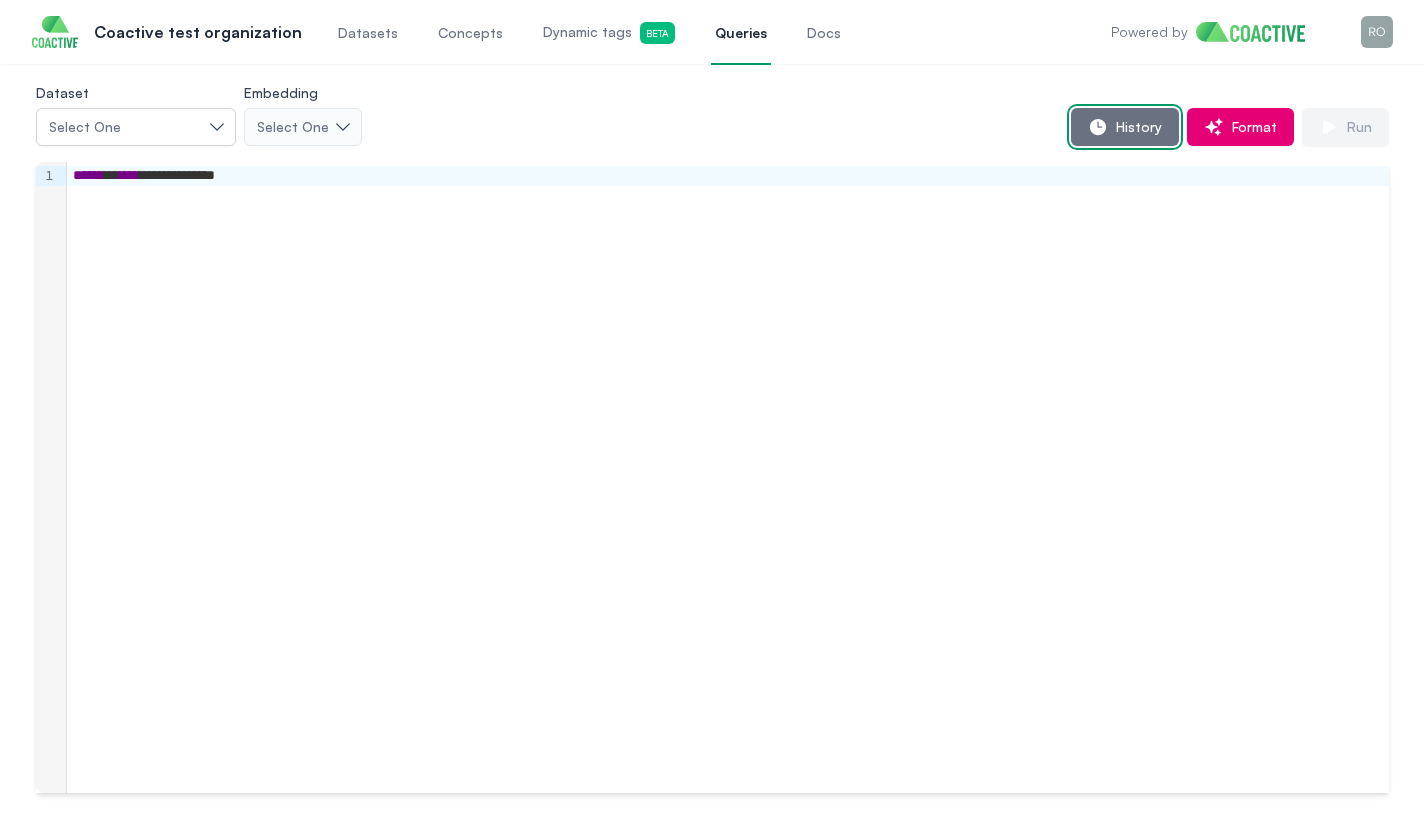 click on "History" at bounding box center (1135, 127) 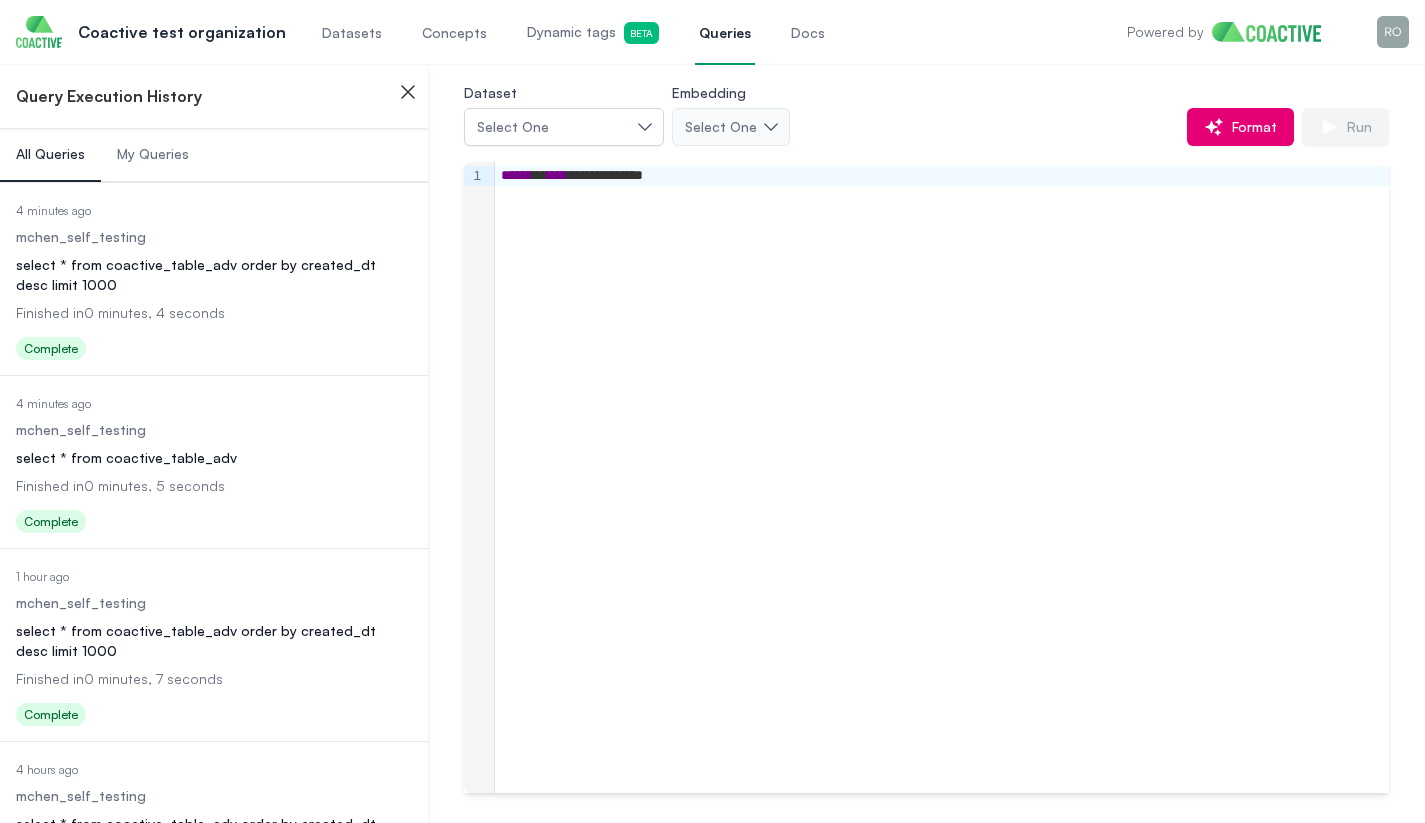 click on "select * from coactive_table_adv order by created_dt desc limit 1000" at bounding box center [214, 275] 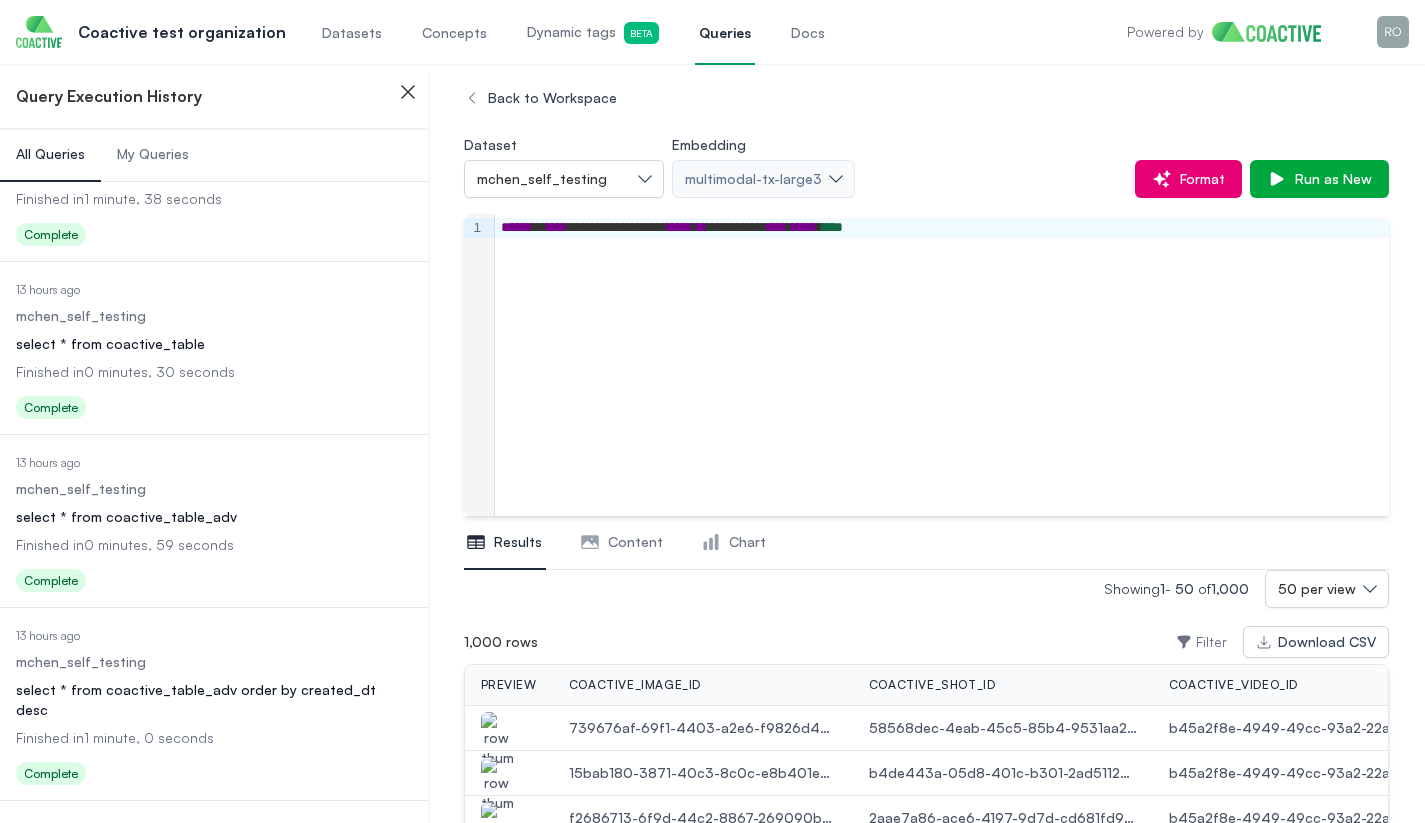 scroll, scrollTop: 1276, scrollLeft: 0, axis: vertical 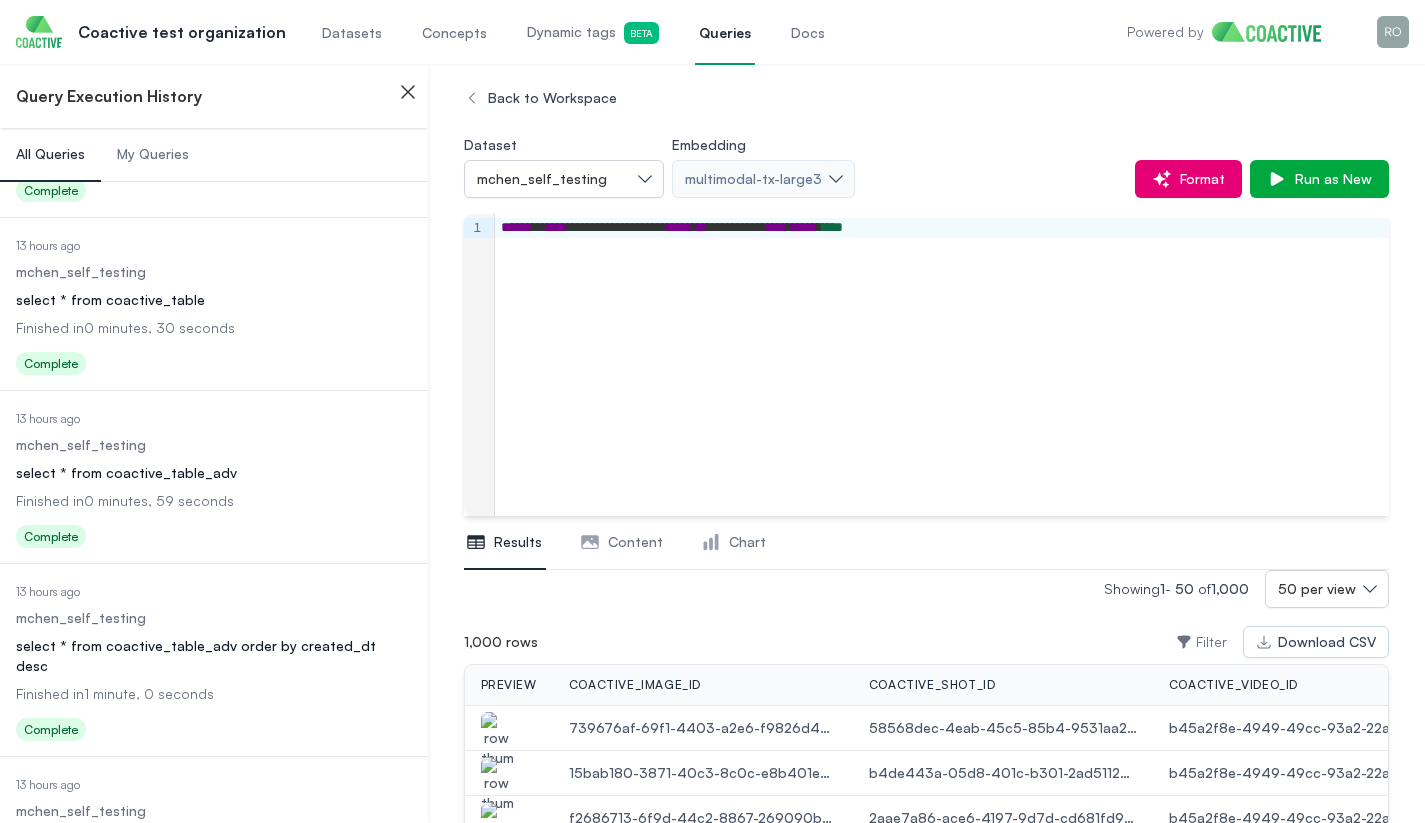 click on "select * from coactive_table_adv" at bounding box center [214, 473] 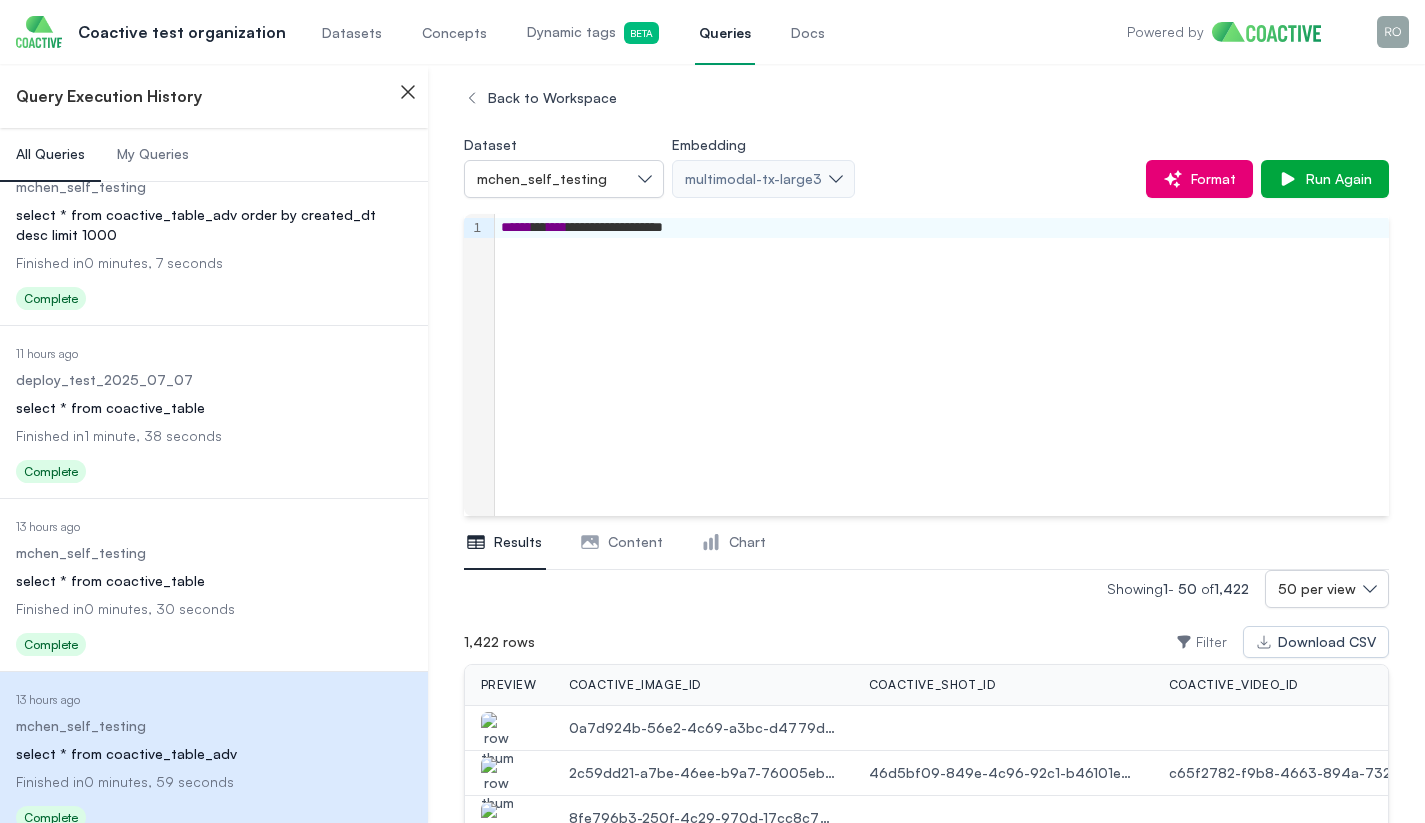 scroll, scrollTop: 994, scrollLeft: 0, axis: vertical 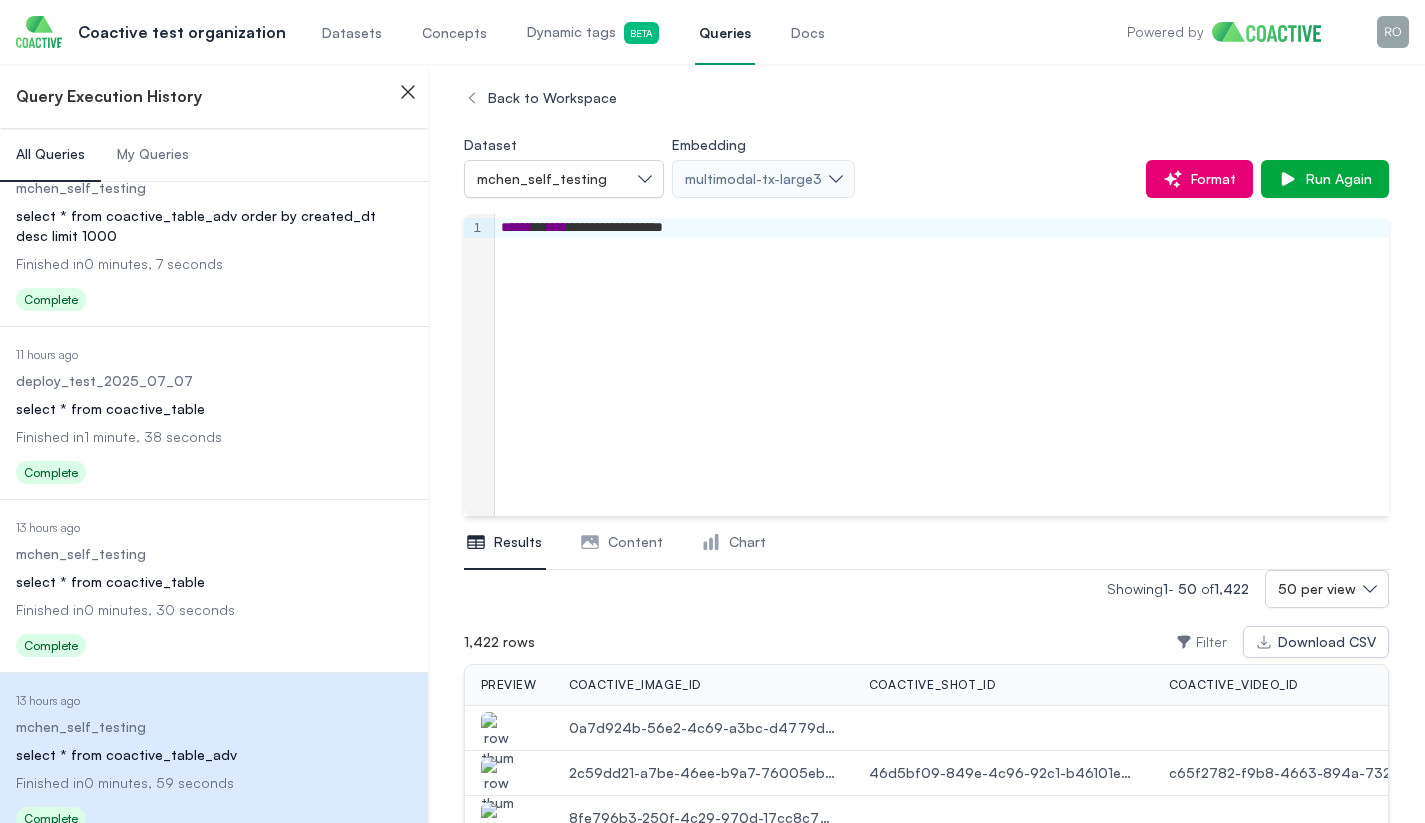 click on "select * from coactive_table" at bounding box center [214, 409] 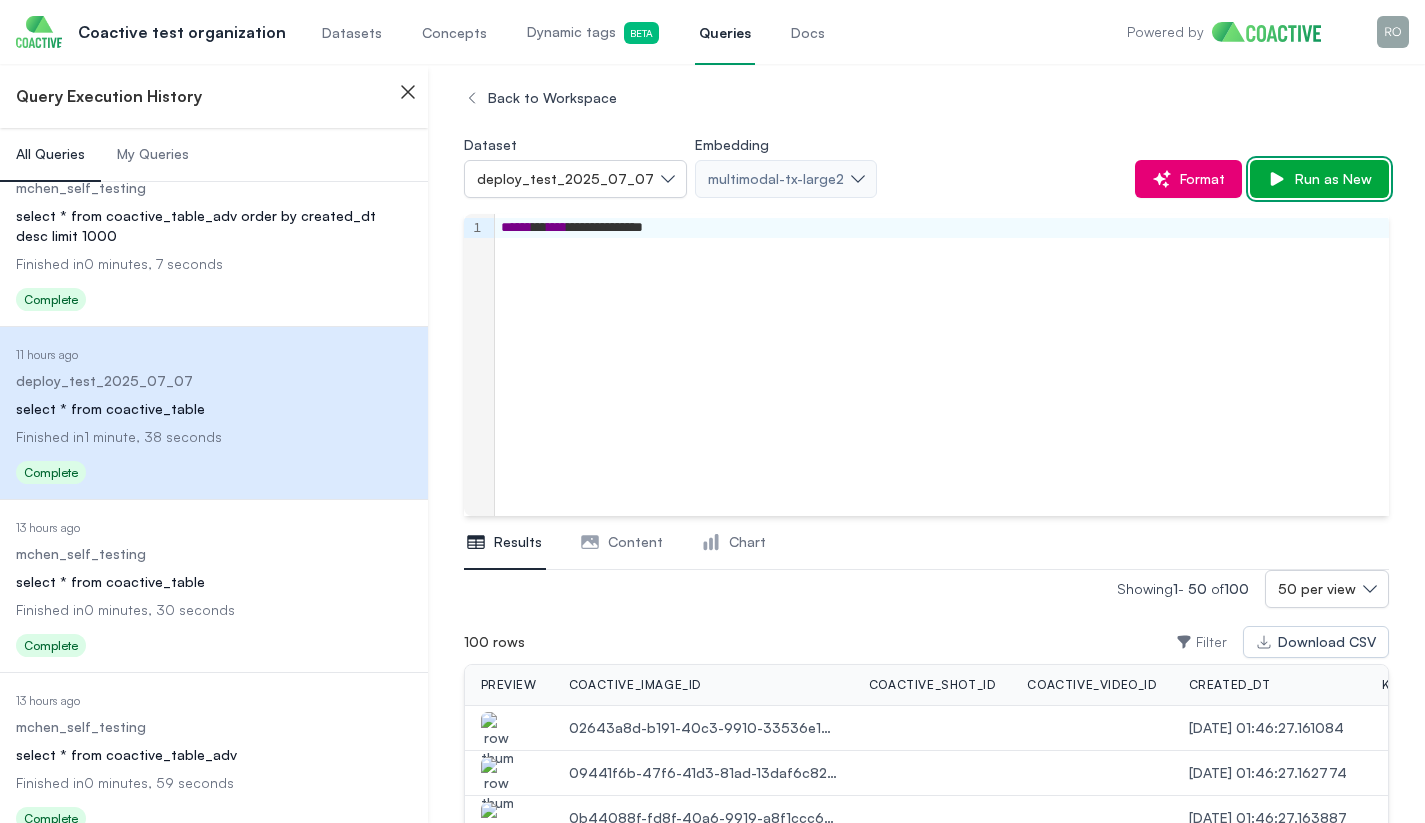 click on "Run as New" at bounding box center (1329, 179) 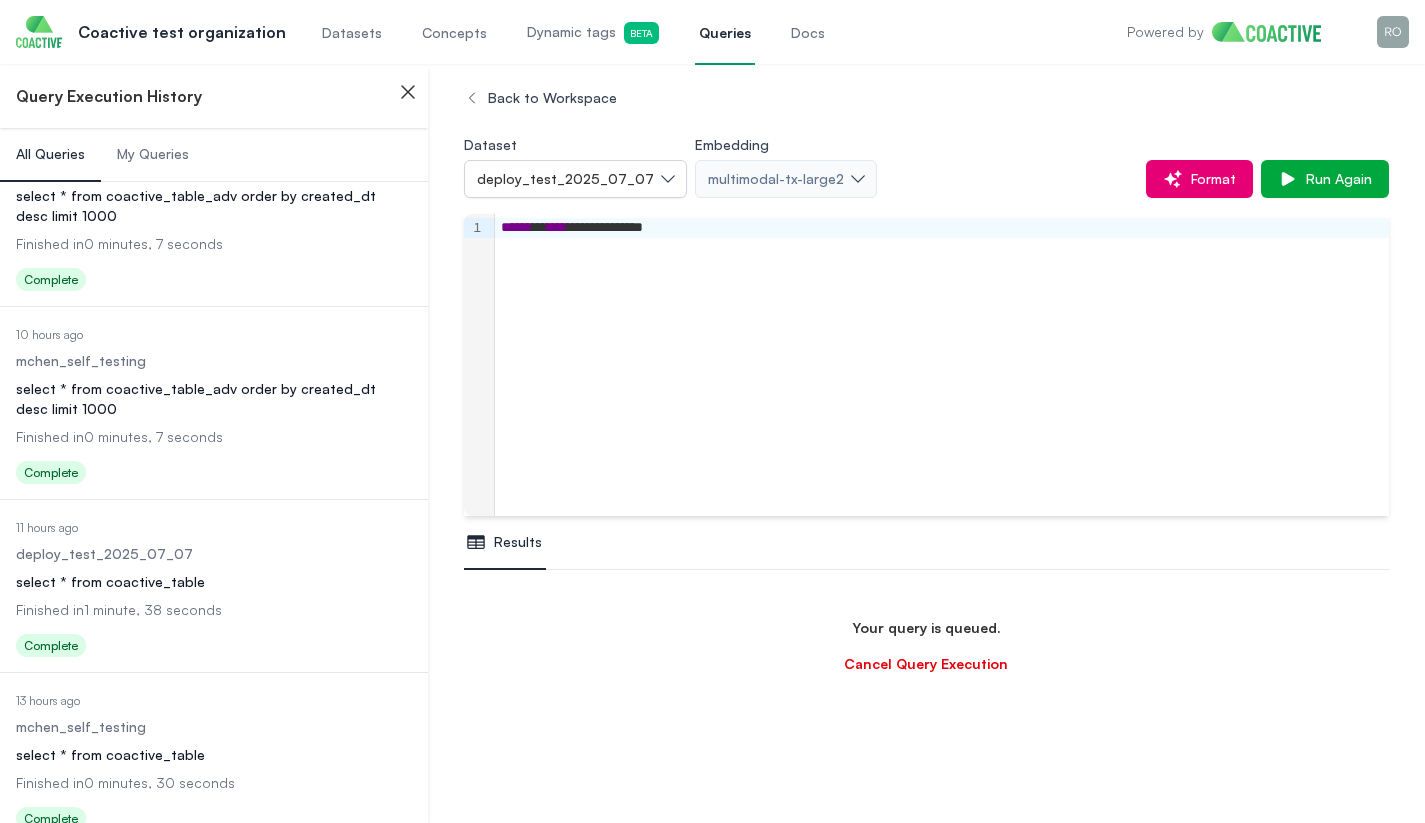 scroll, scrollTop: 1044, scrollLeft: 0, axis: vertical 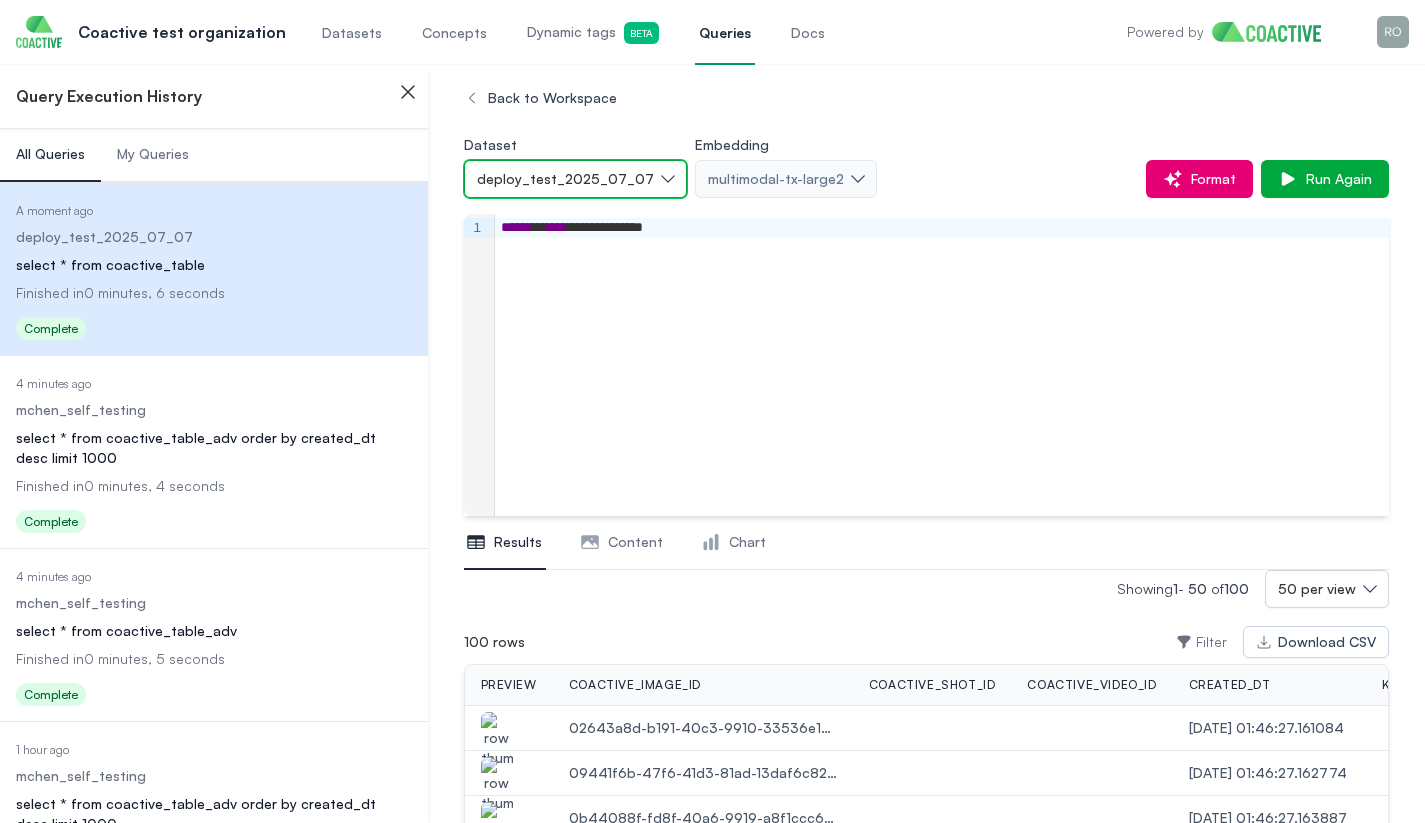 click on "deploy_test_2025_07_07" at bounding box center (565, 179) 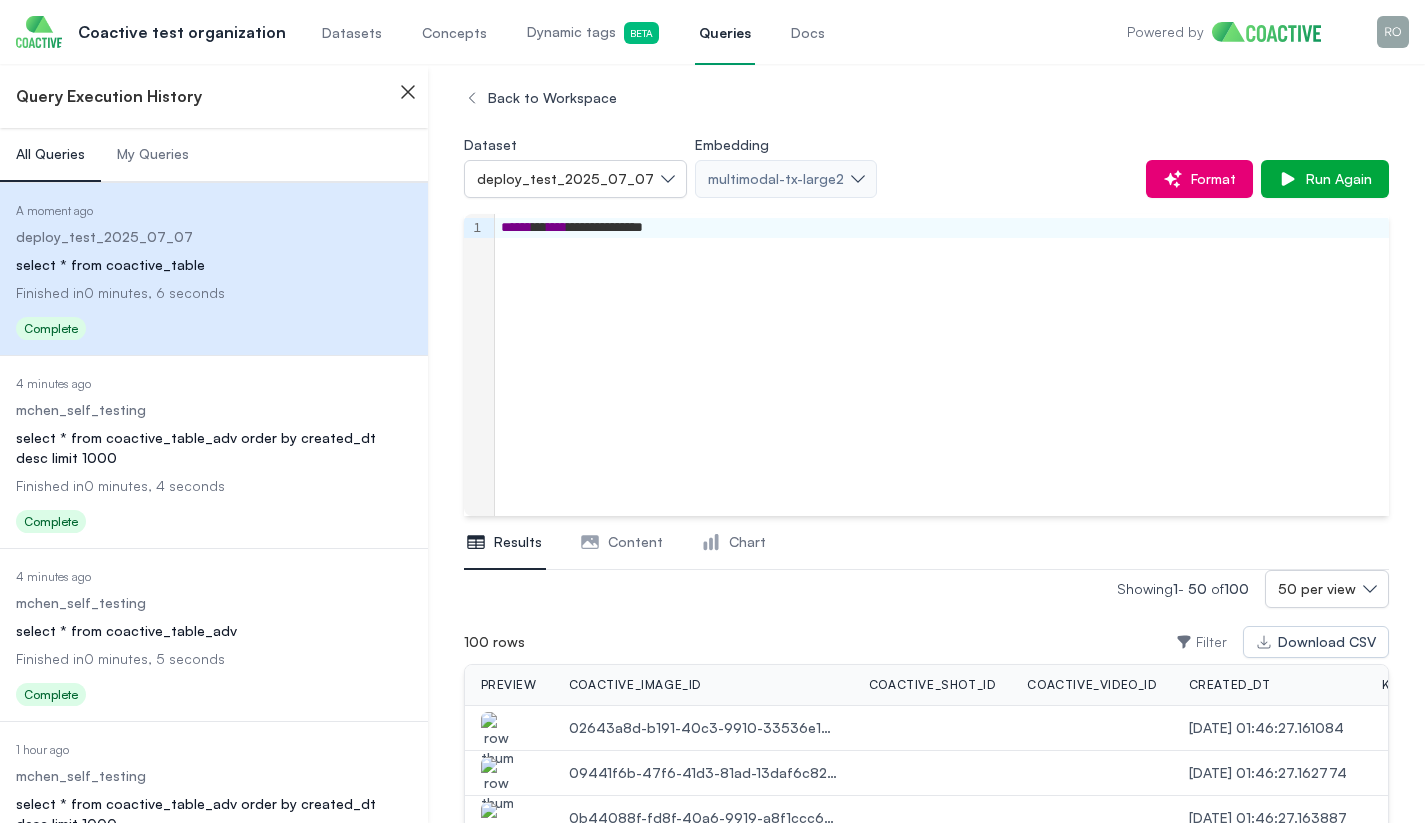 click on "deploy_test_2025_07_07" at bounding box center (565, 179) 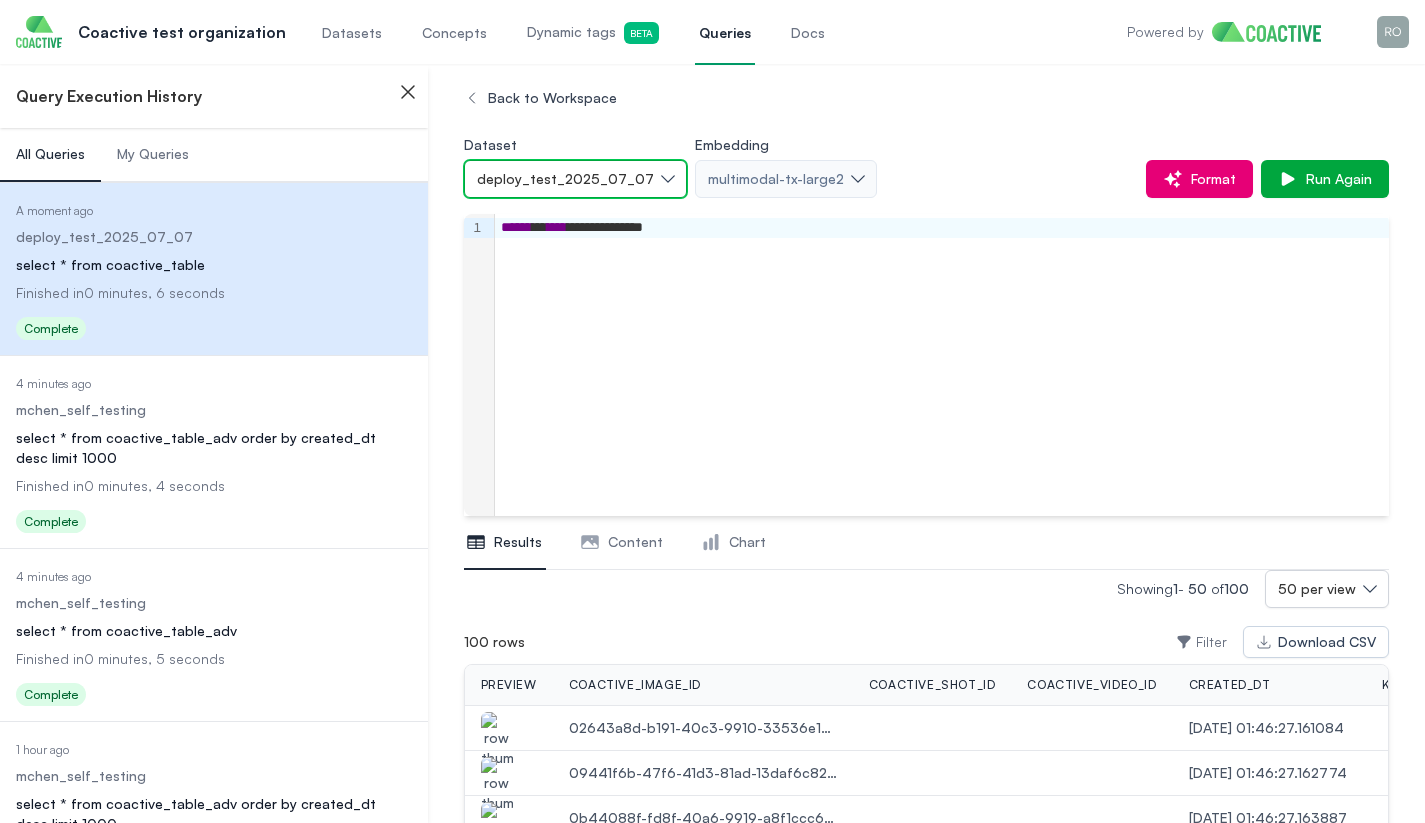 click on "deploy_test_2025_07_07" at bounding box center [565, 179] 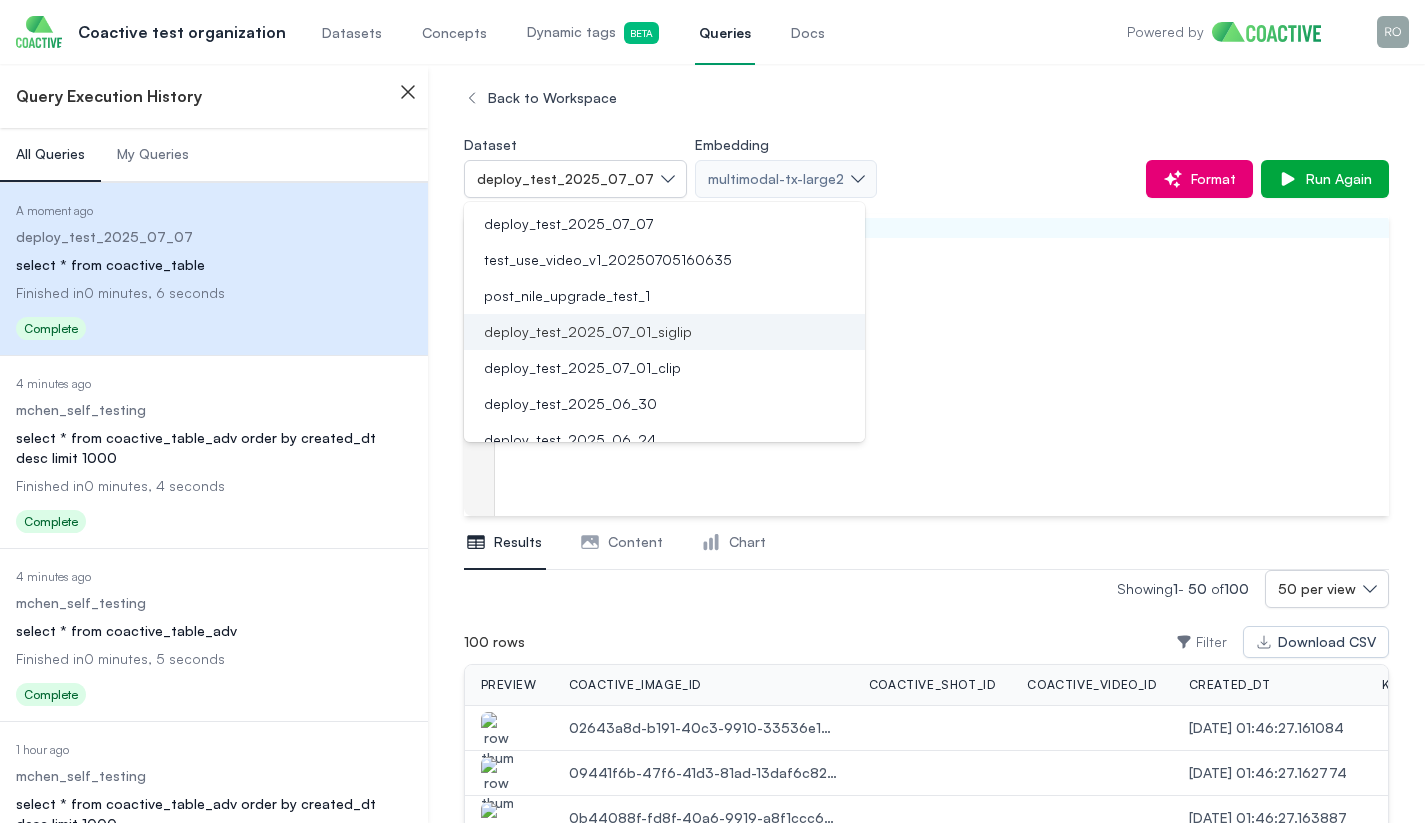 click on "deploy_test_2025_07_01_siglip" at bounding box center (588, 332) 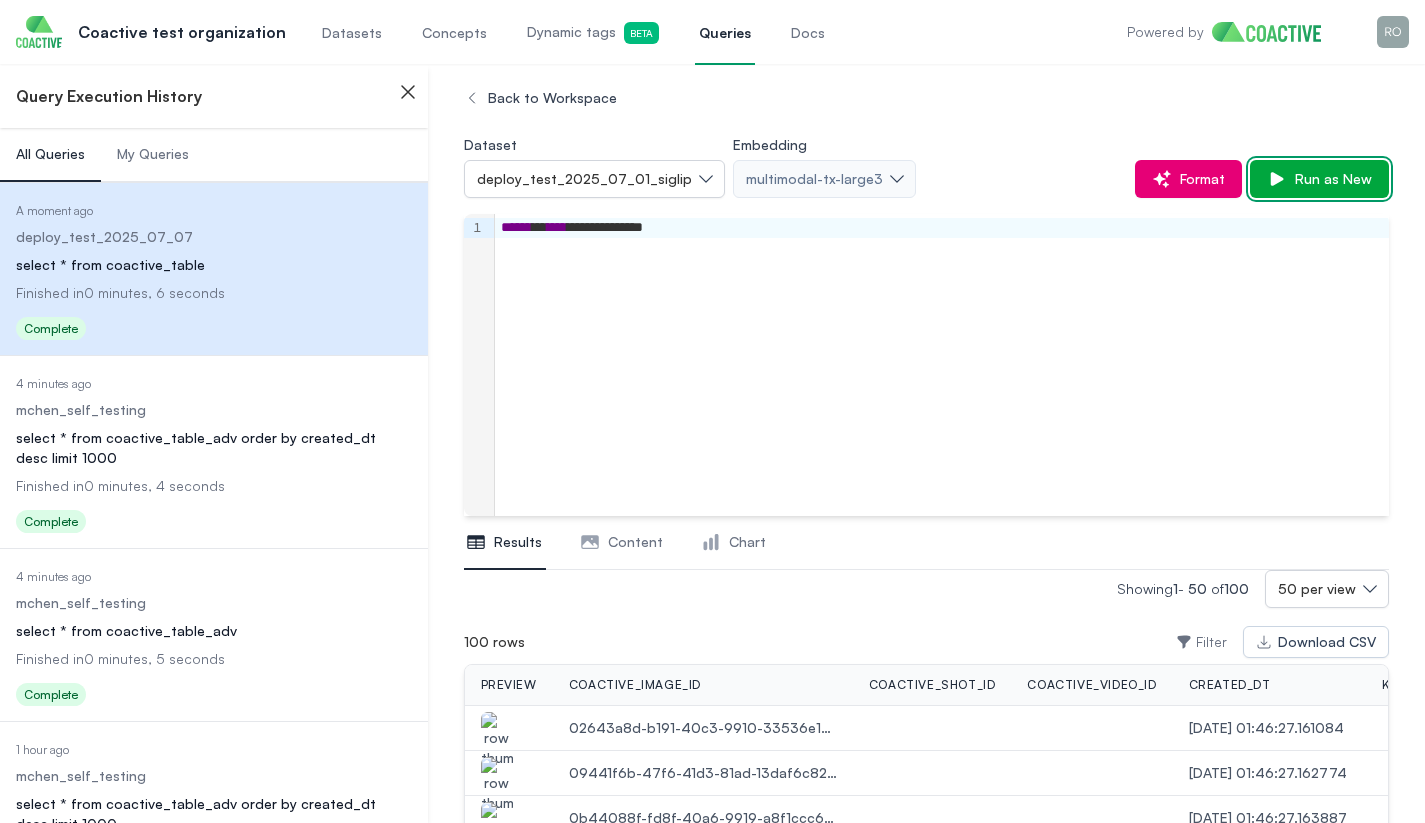 click on "Run as New" at bounding box center [1319, 179] 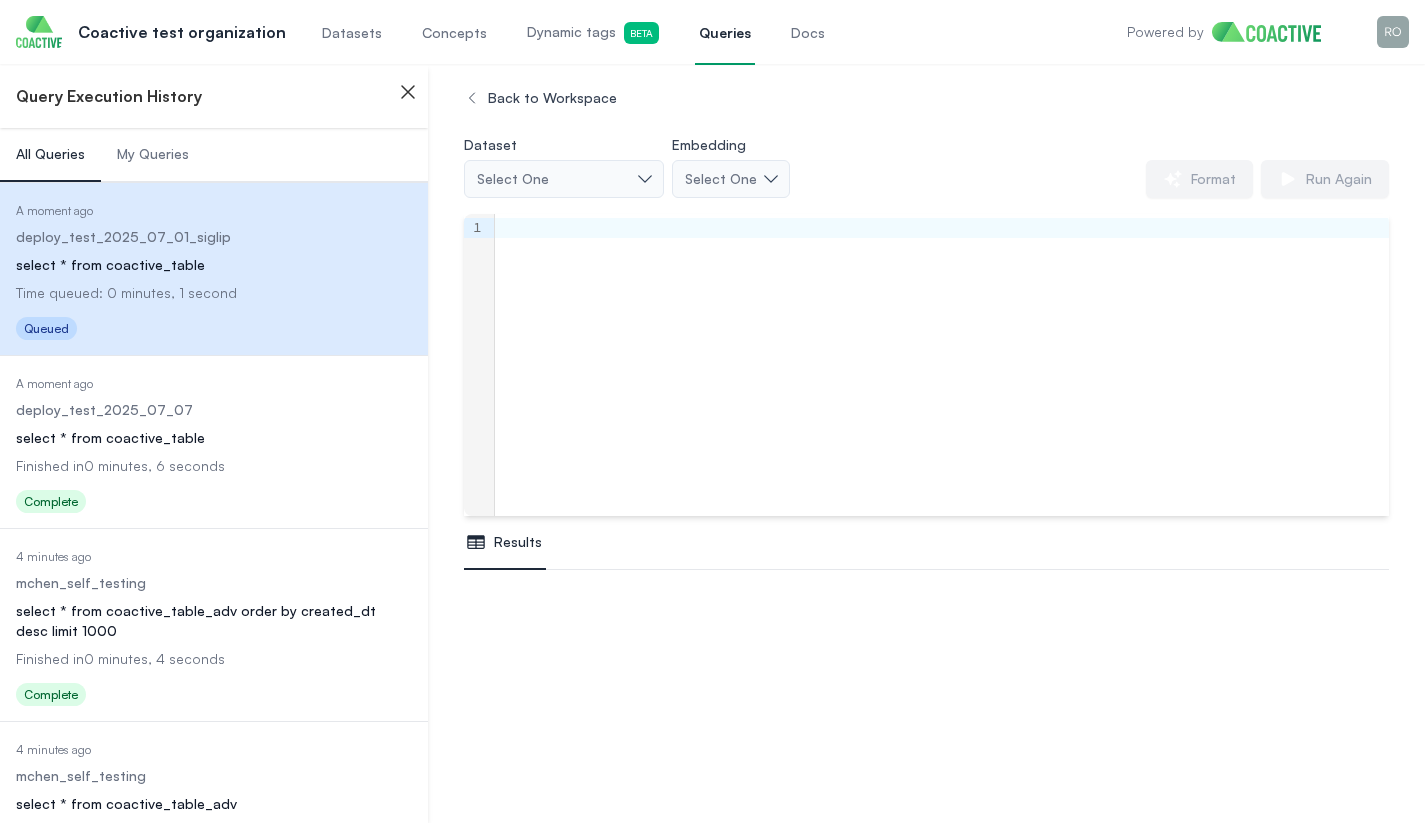 scroll, scrollTop: 236, scrollLeft: 0, axis: vertical 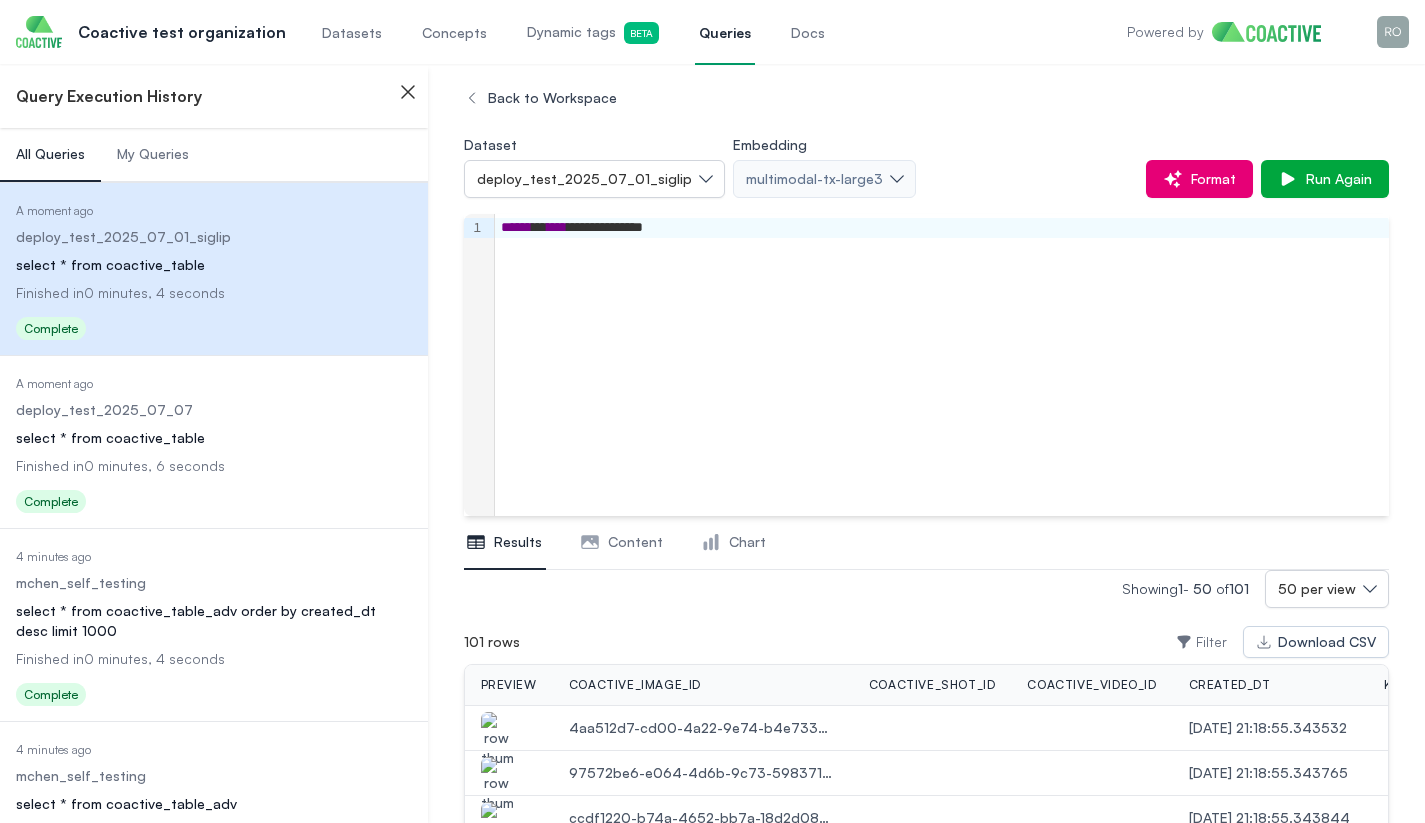 click on "Back to Workspace" at bounding box center [927, 98] 